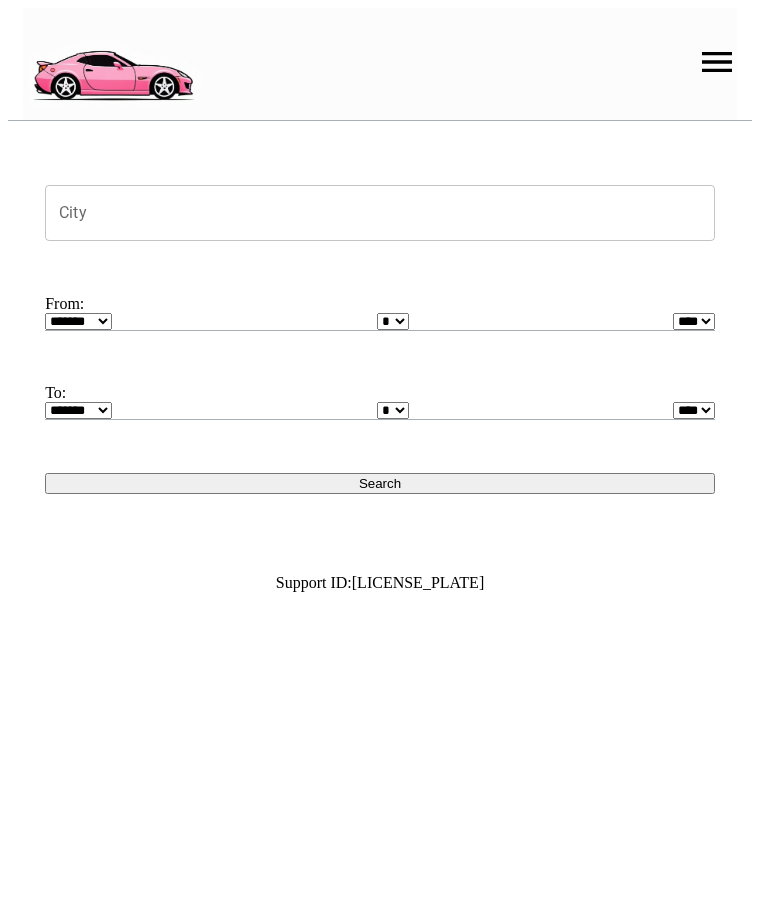 scroll, scrollTop: 0, scrollLeft: 0, axis: both 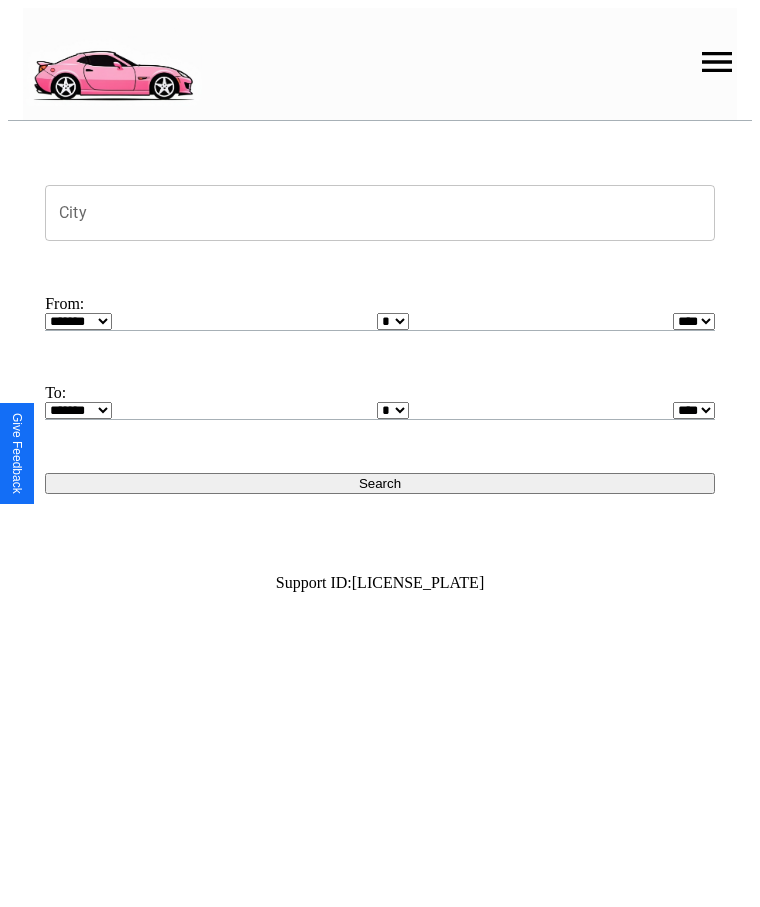 click on "City" at bounding box center (380, 213) 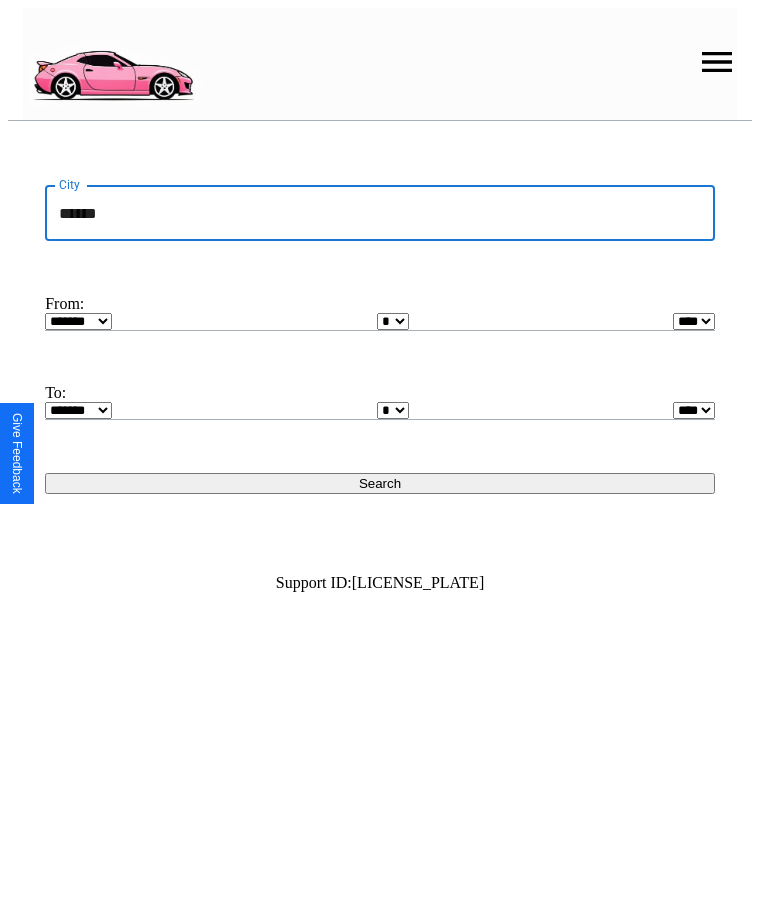type on "******" 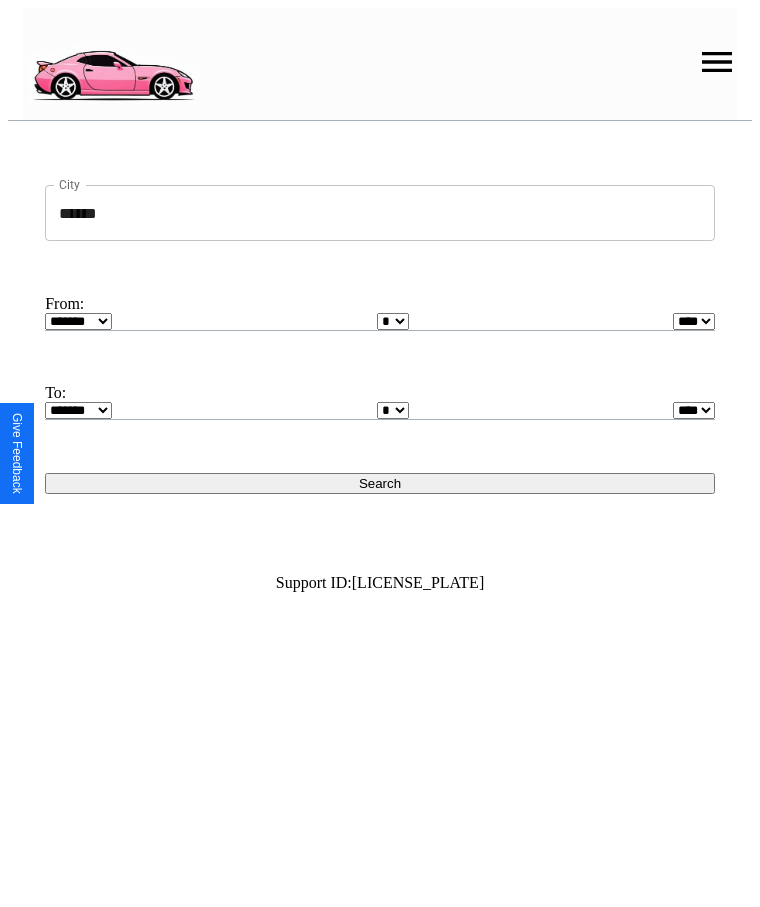 click on "******* ******** ***** ***** *** **** **** ****** ********* ******* ******** ********" at bounding box center [78, 321] 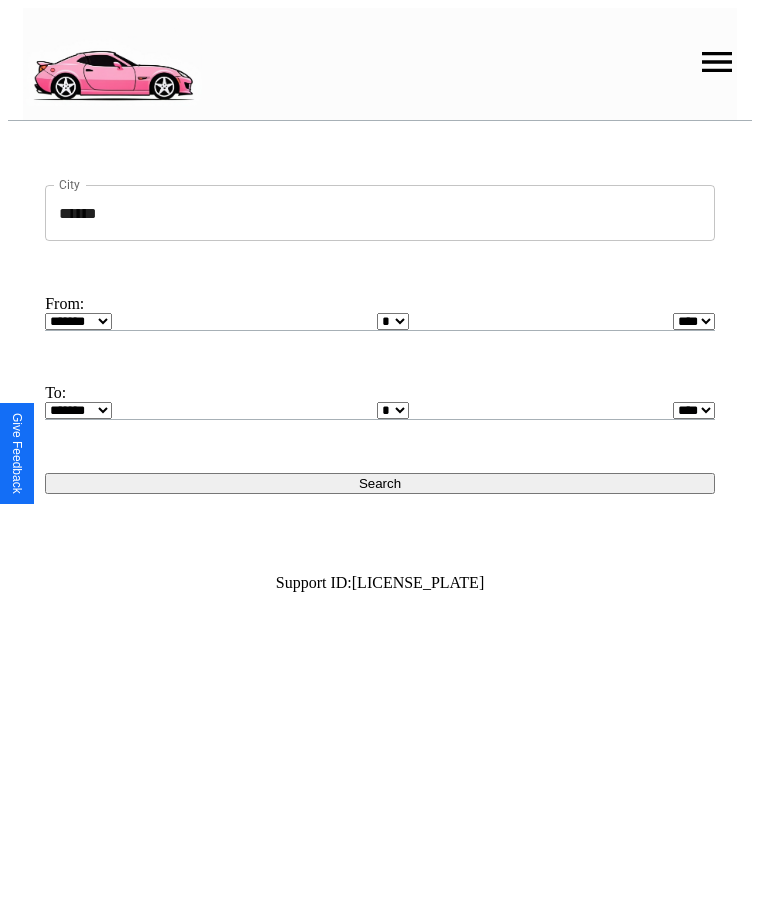 click on "* * * * * * * * * ** ** ** ** ** ** ** ** ** ** ** ** ** ** ** ** ** ** ** ** ** **" at bounding box center (393, 321) 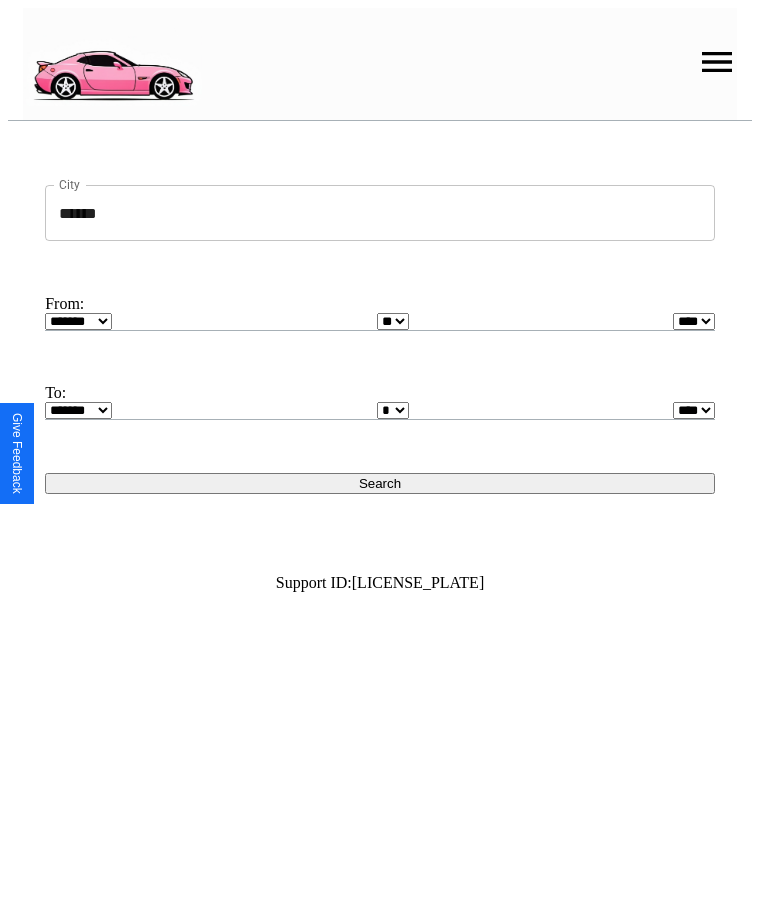 click on "**** **** **** **** **** **** **** **** **** ****" at bounding box center [694, 321] 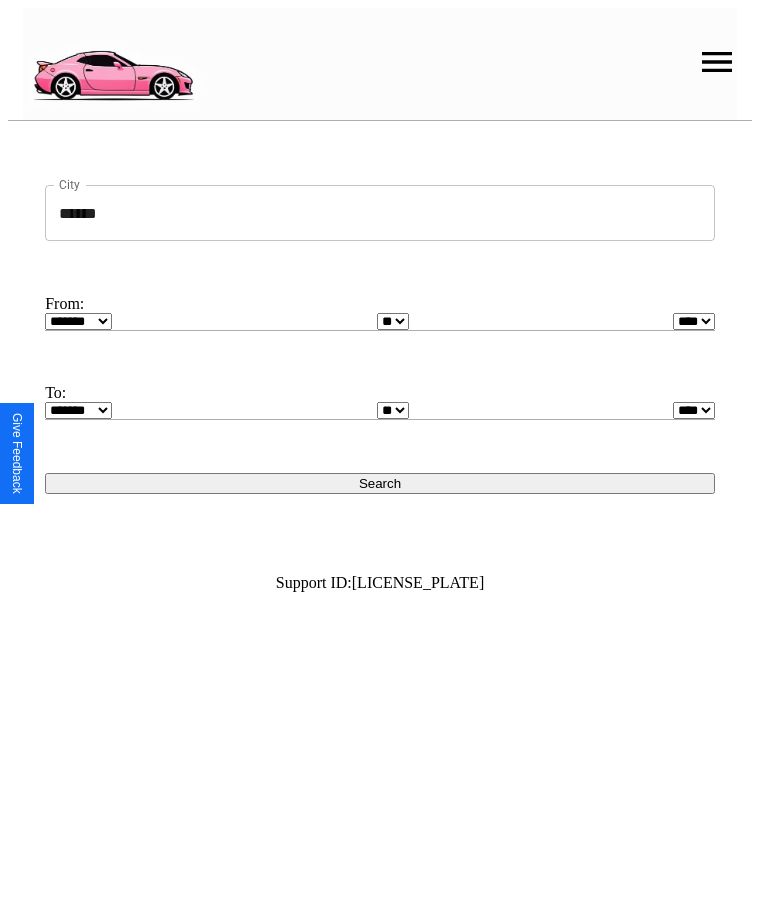 click on "* * * * * * * * * ** ** ** ** ** ** ** ** ** ** ** ** ** ** ** ** ** ** ** ** ** **" at bounding box center (393, 410) 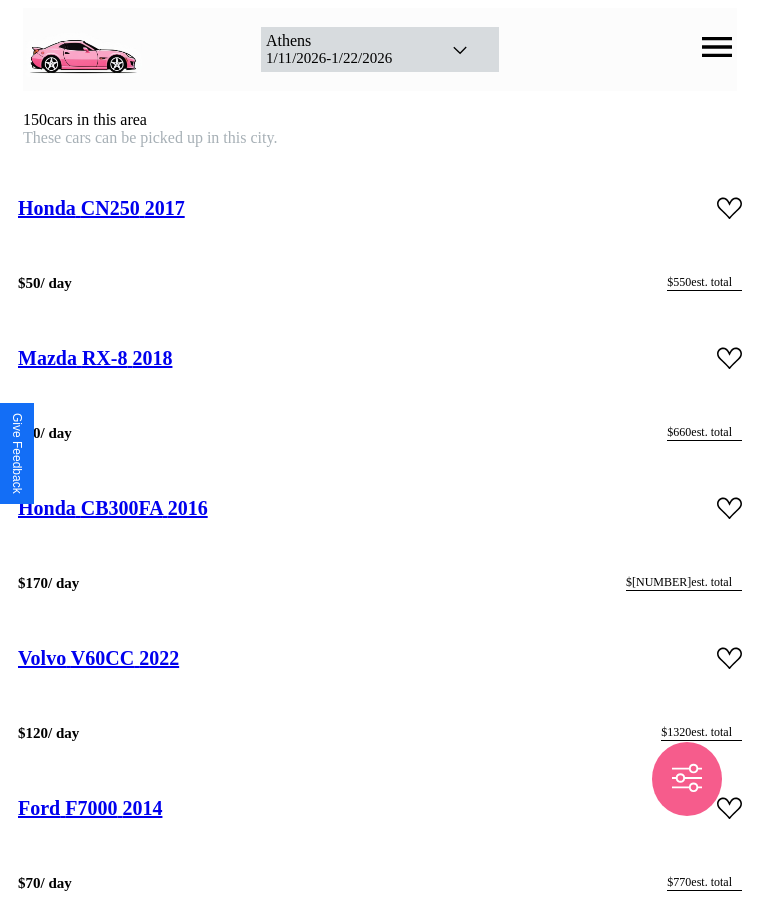 scroll, scrollTop: 2536, scrollLeft: 0, axis: vertical 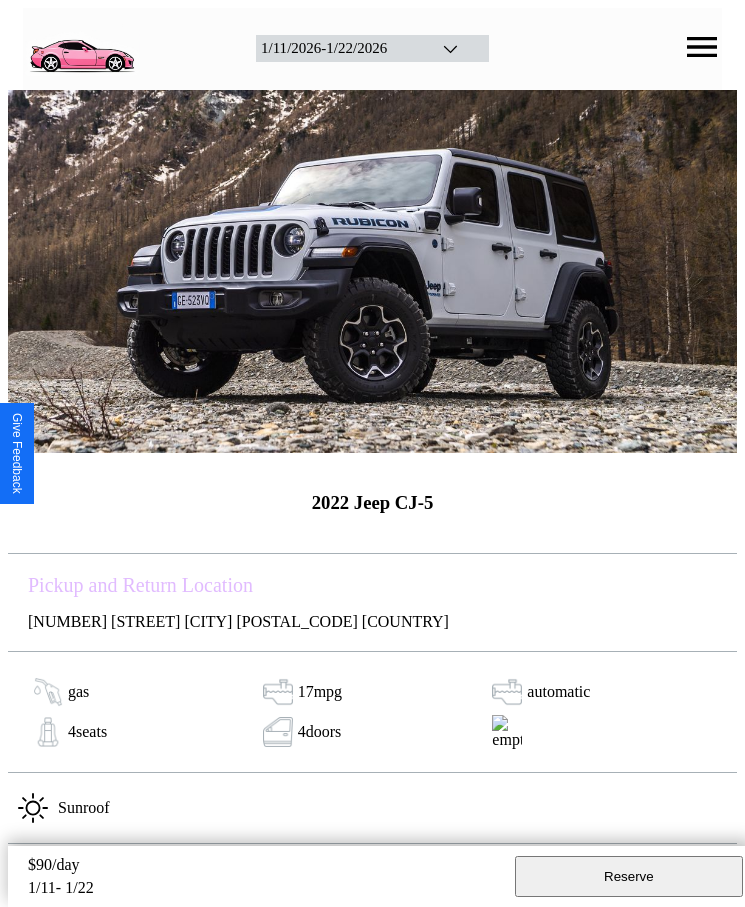 click on "Reserve" at bounding box center (629, 876) 